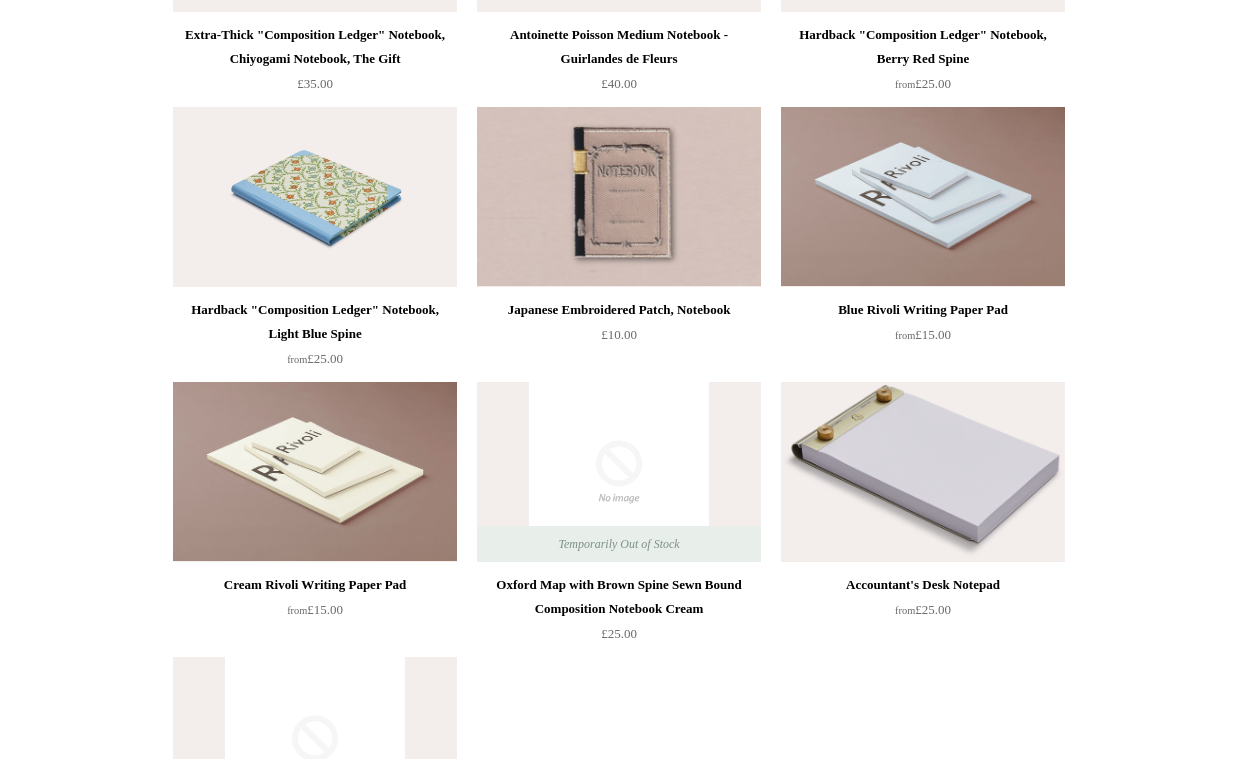 scroll, scrollTop: 11025, scrollLeft: 0, axis: vertical 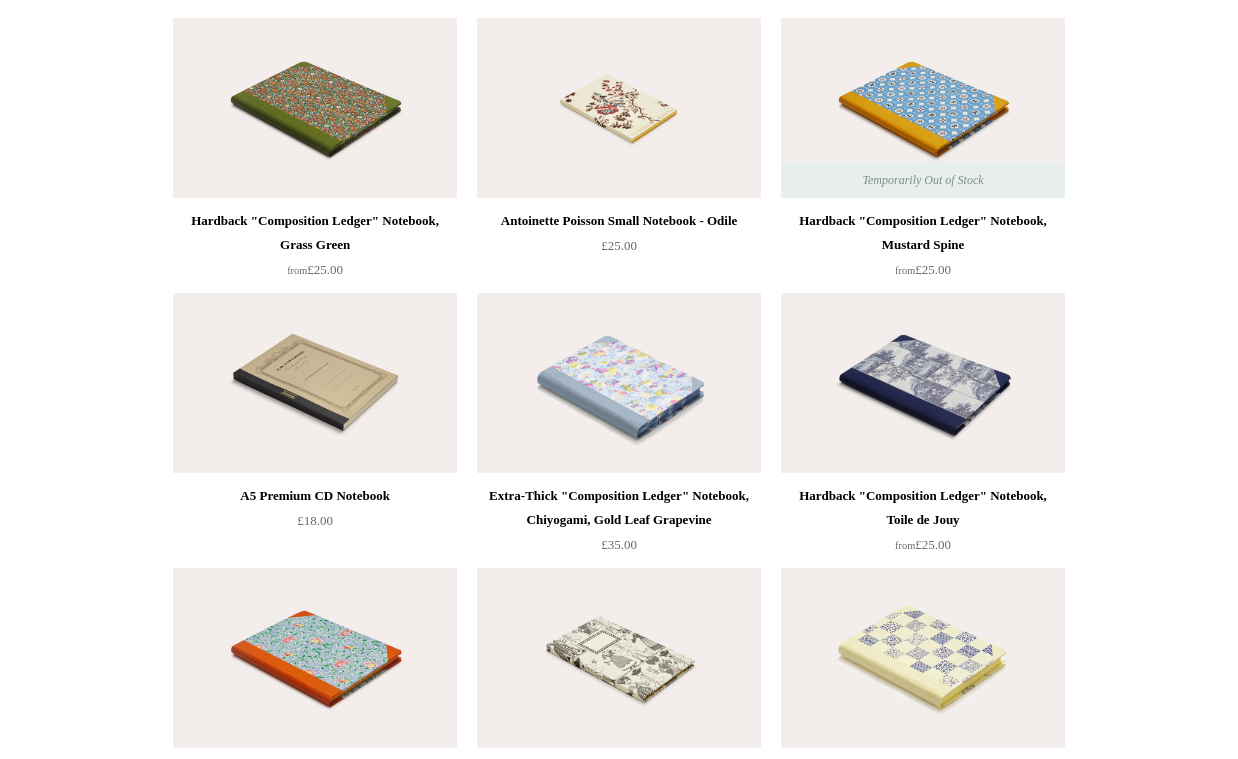drag, startPoint x: 932, startPoint y: 163, endPoint x: 759, endPoint y: 258, distance: 197.36768 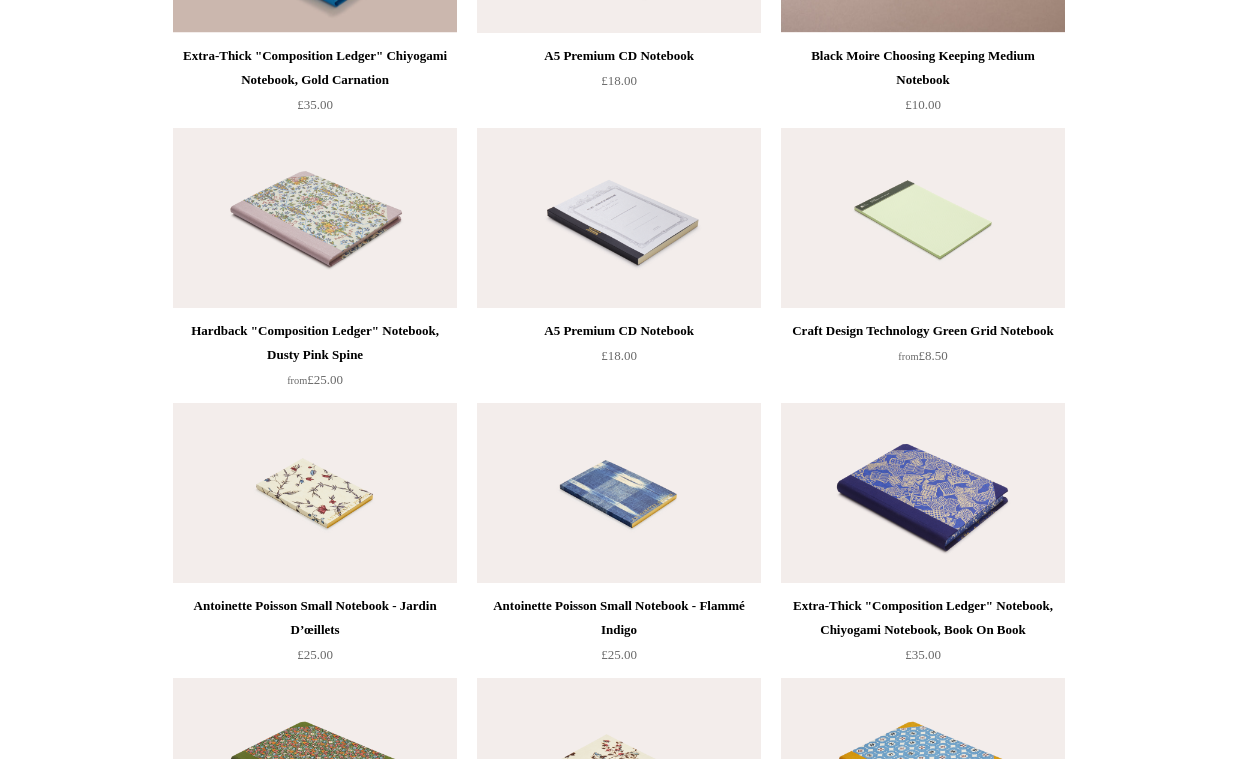 scroll, scrollTop: 8378, scrollLeft: 0, axis: vertical 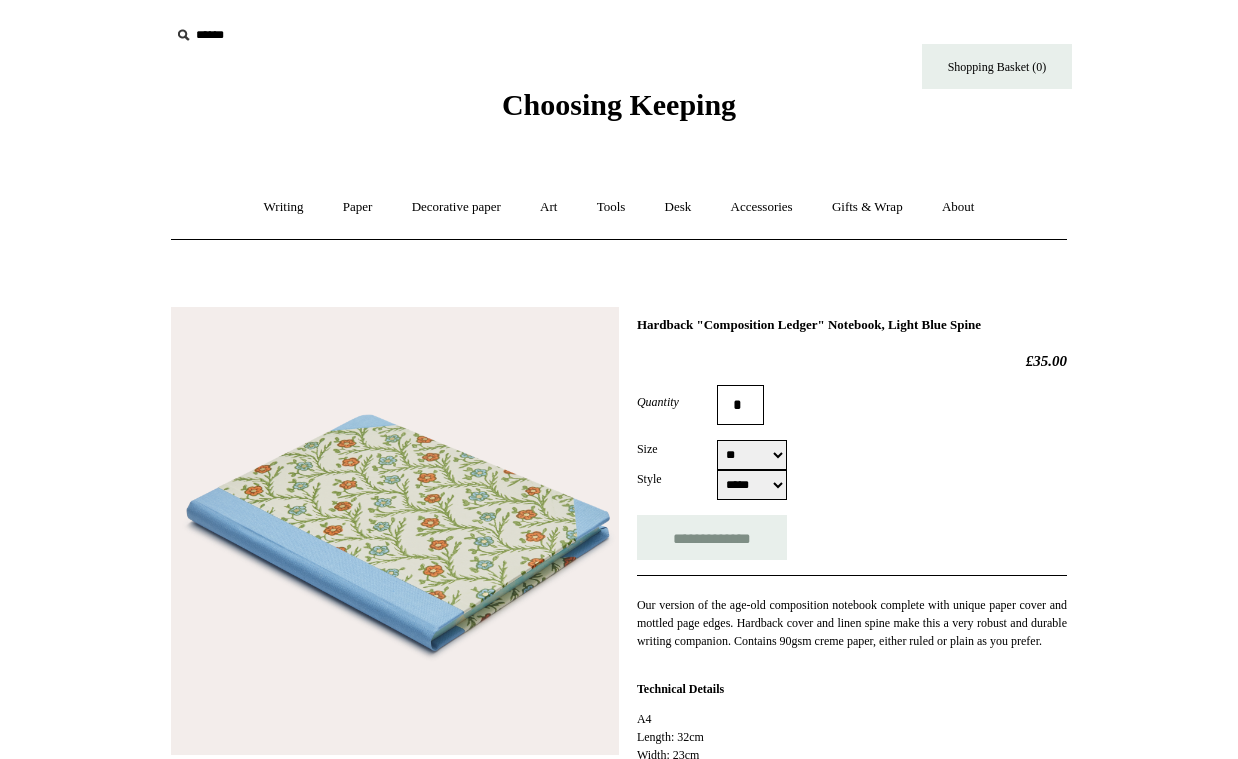 select on "**" 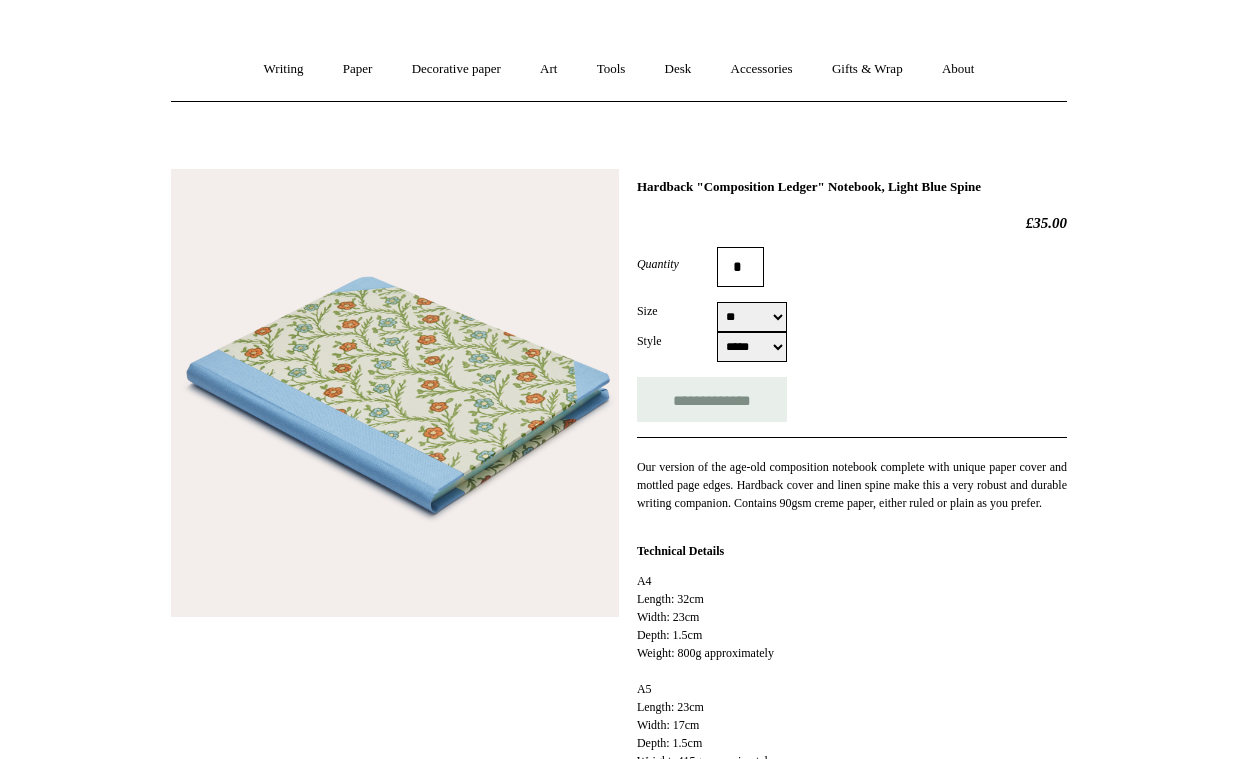 scroll, scrollTop: 155, scrollLeft: 0, axis: vertical 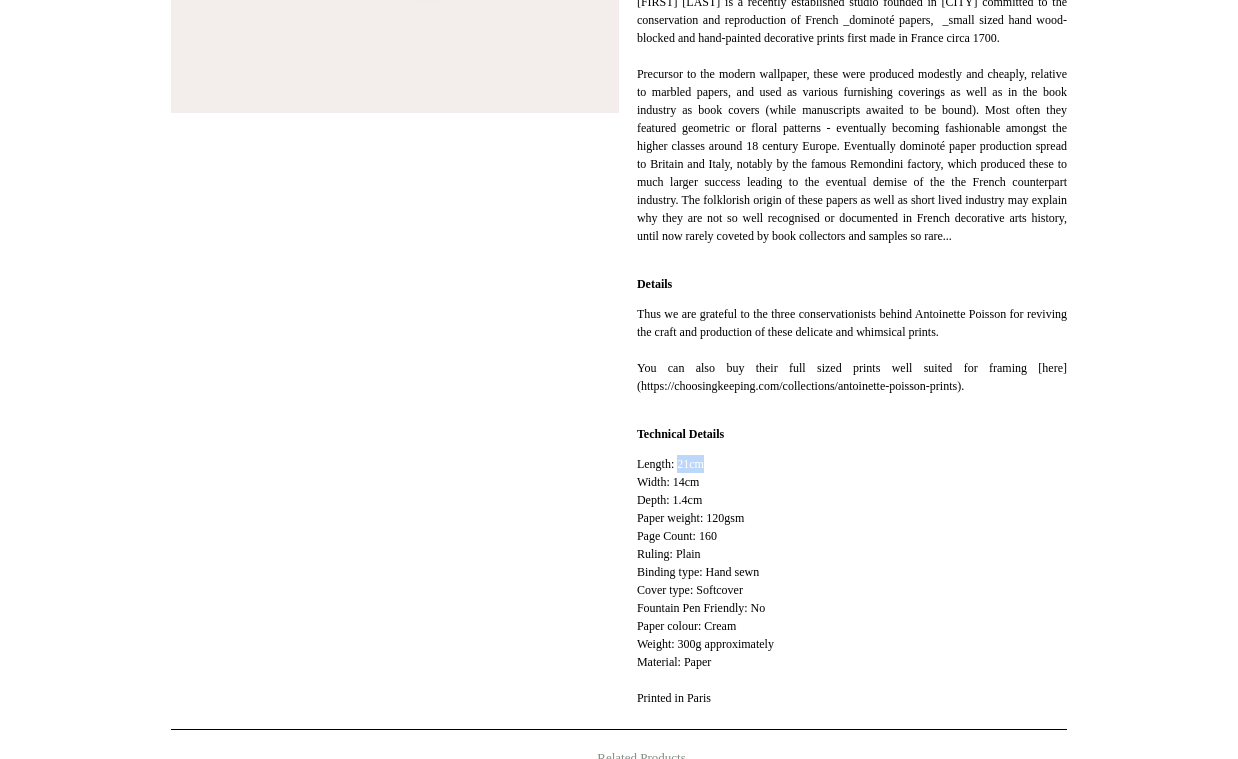 drag, startPoint x: 684, startPoint y: 504, endPoint x: 716, endPoint y: 504, distance: 32 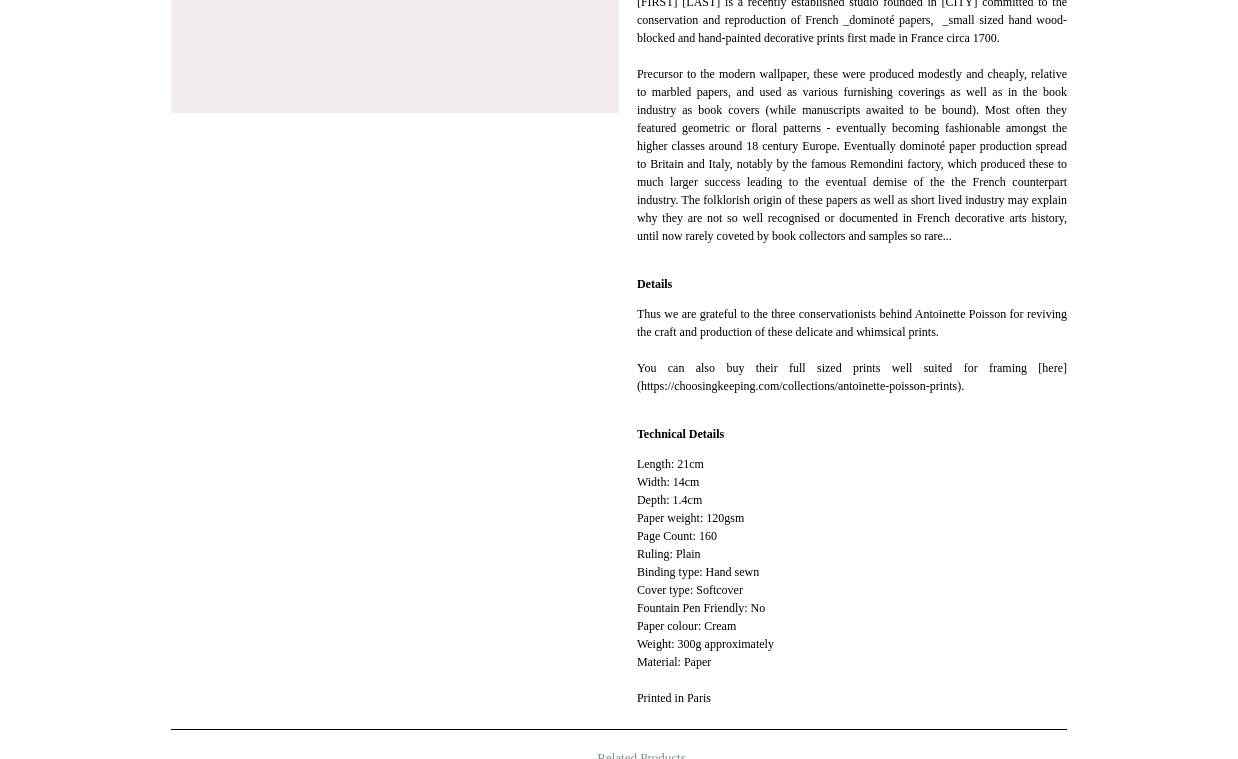 click on "Length: 21cm Width: 14cm Depth: 1.4cm	 Paper weight: 120gsm Page Count: 160 Ruling: Plain  Binding type: Hand sewn  Cover type: Softcover Fountain Pen Friendly: No Paper colour: Cream Weight: 300g approximately  Material: Paper Printed in Paris" at bounding box center [852, 581] 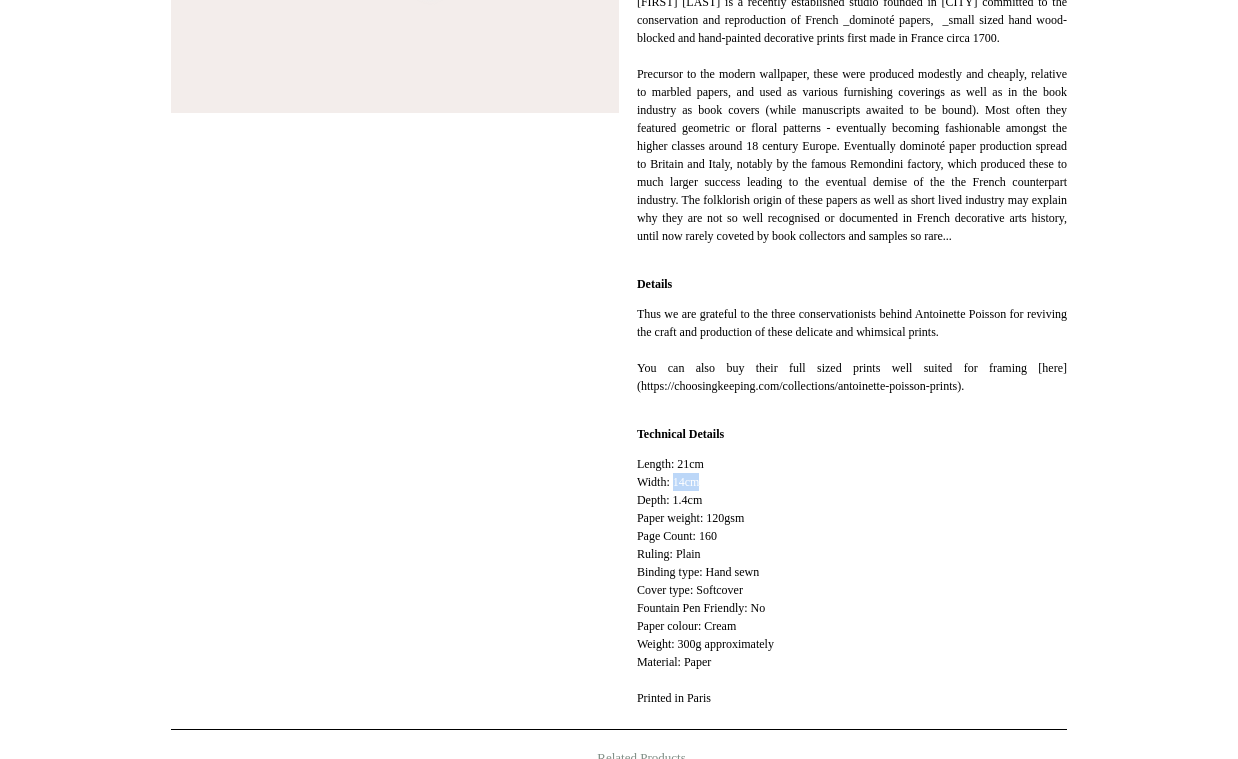 click on "Length: 21cm Width: 14cm Depth: 1.4cm	 Paper weight: 120gsm Page Count: 160 Ruling: Plain  Binding type: Hand sewn  Cover type: Softcover Fountain Pen Friendly: No Paper colour: Cream Weight: 300g approximately  Material: Paper Printed in Paris" at bounding box center [852, 581] 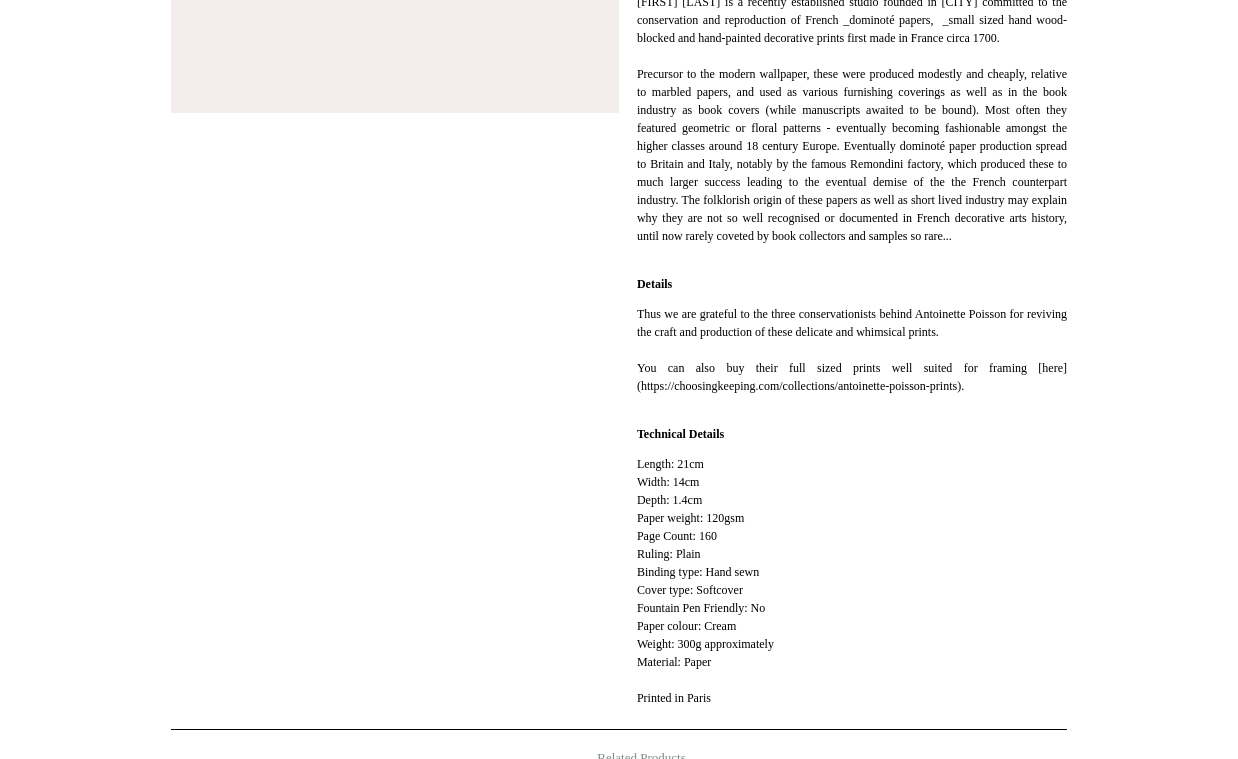 click on "**********" at bounding box center [619, 190] 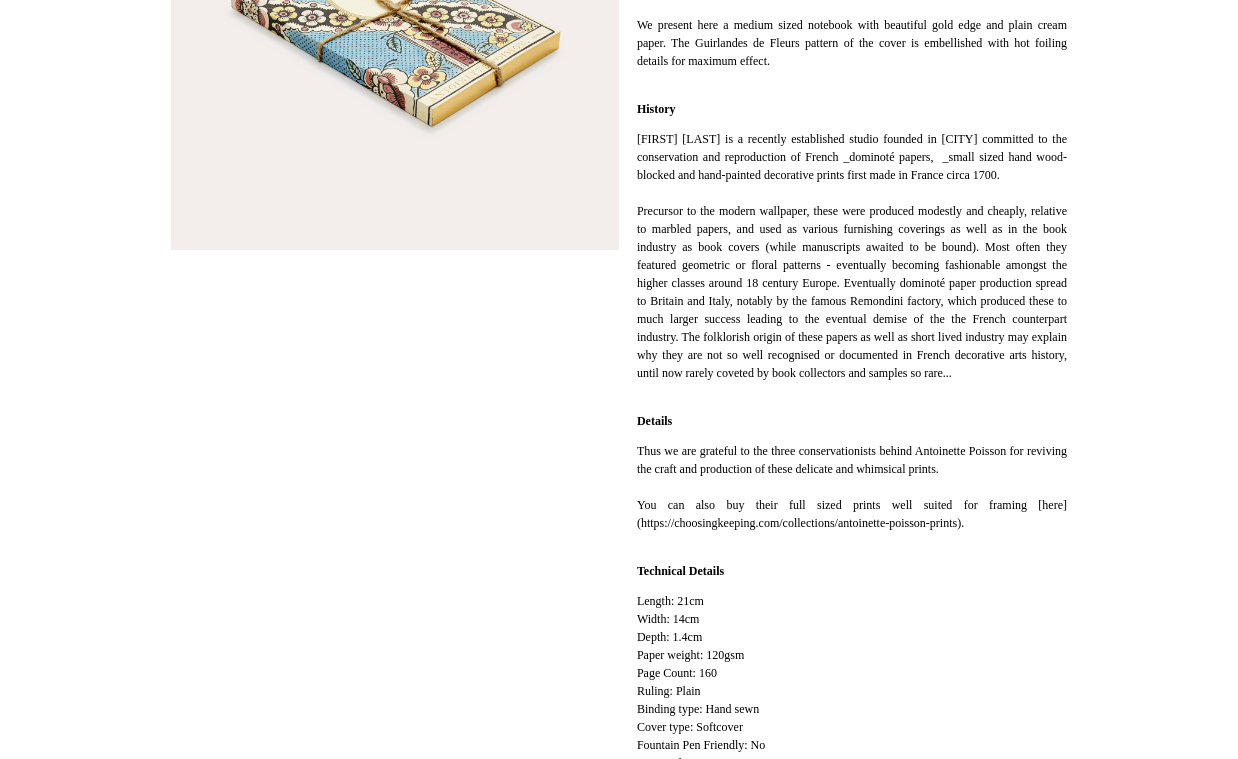 scroll, scrollTop: 236, scrollLeft: 0, axis: vertical 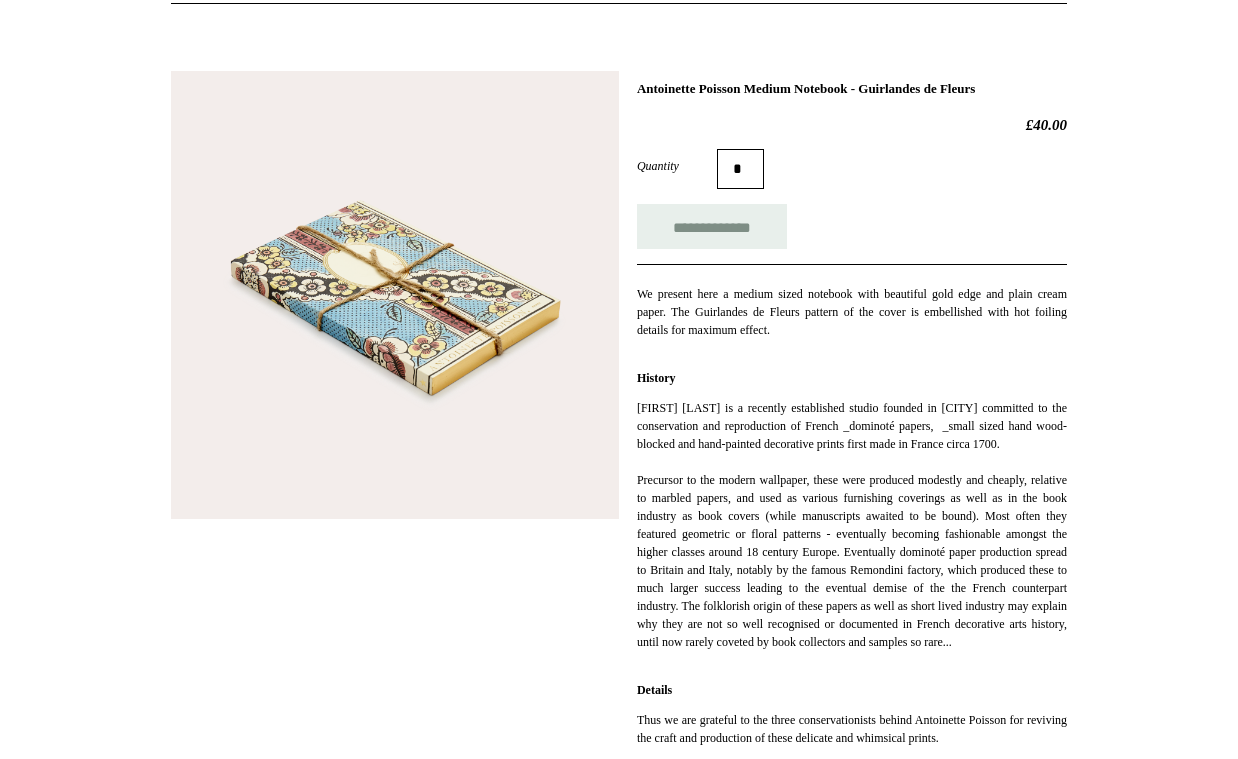 click at bounding box center (395, 295) 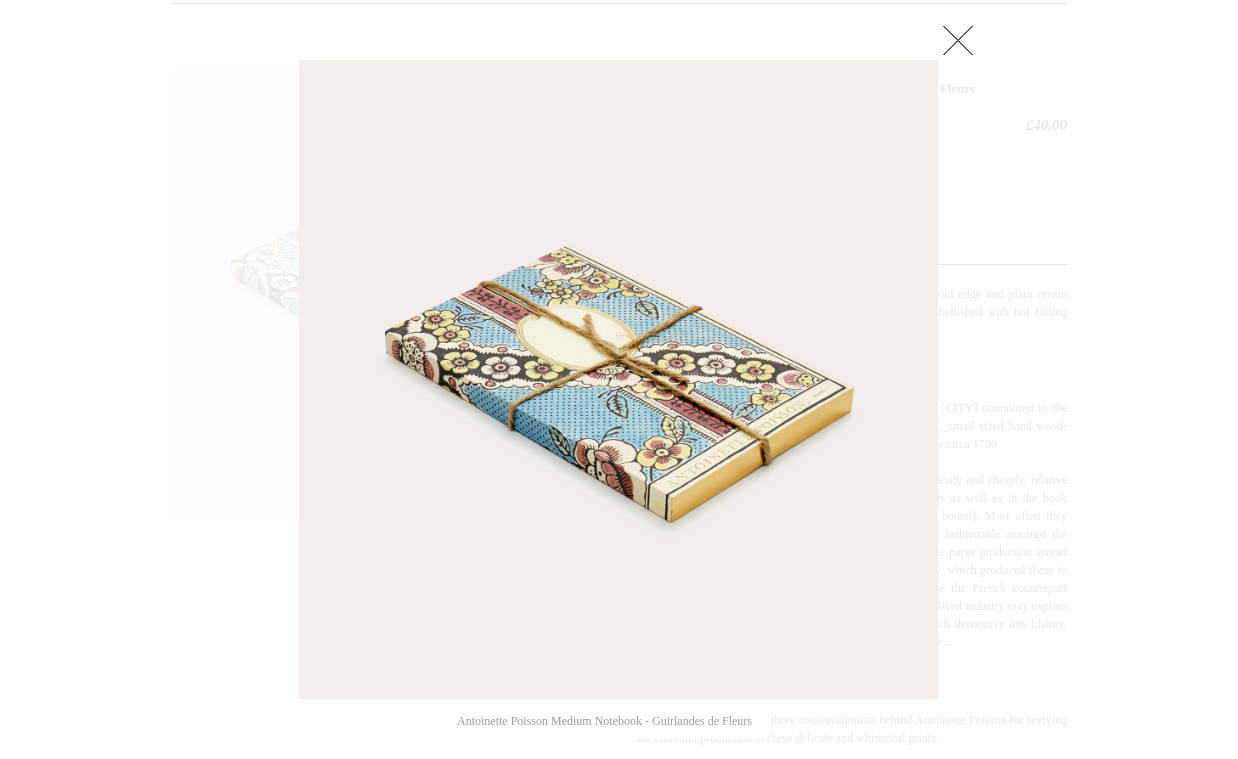 click at bounding box center (958, 40) 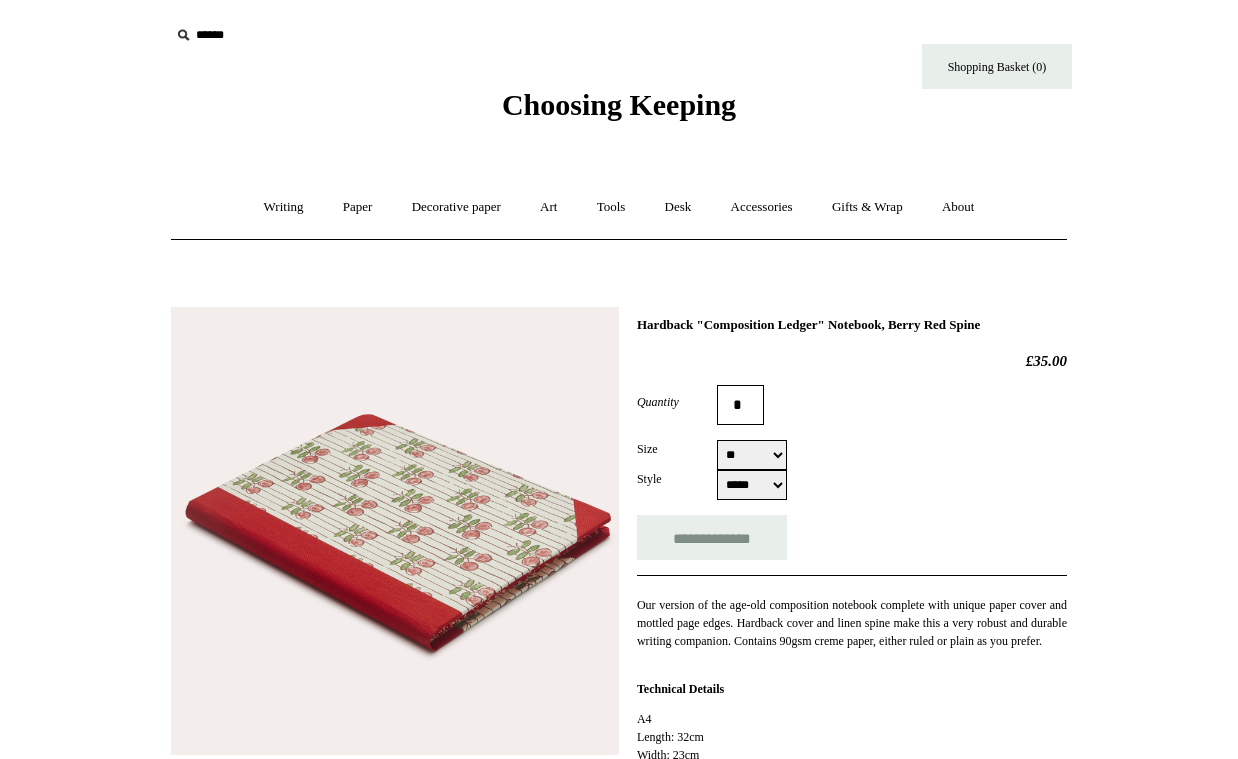 select on "**" 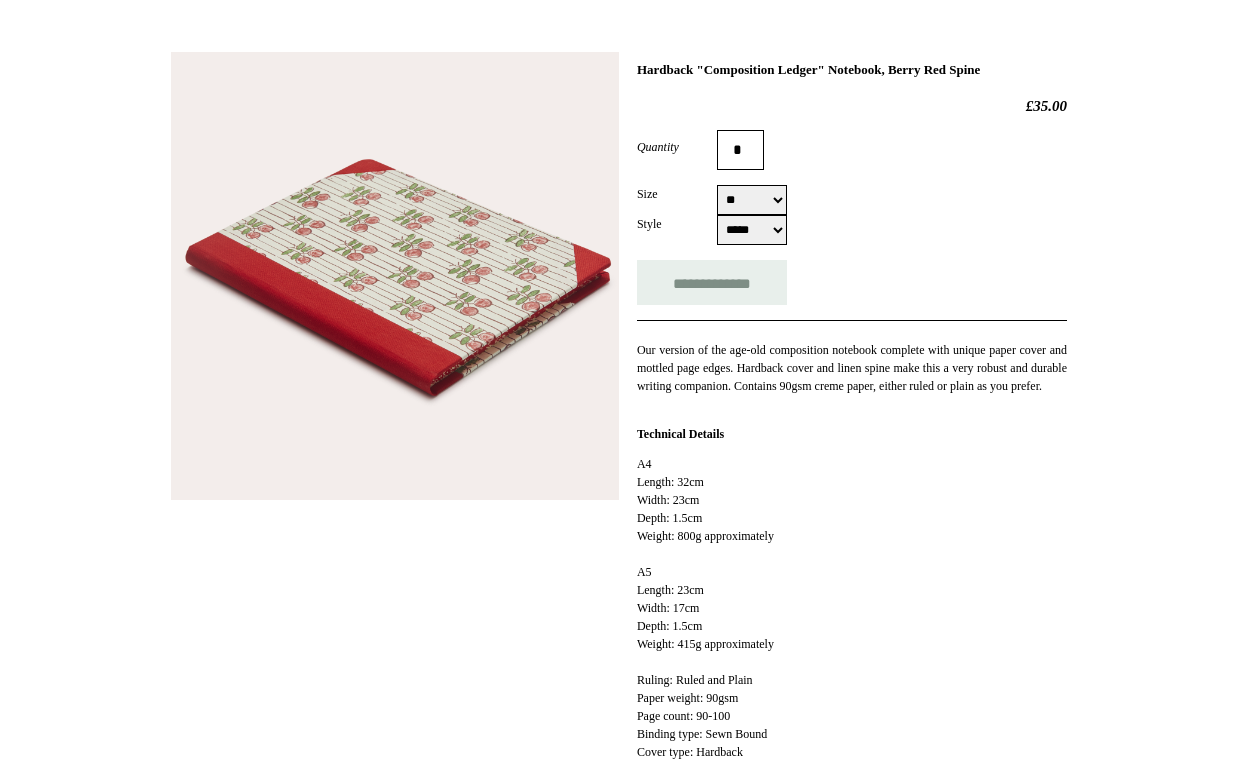 scroll, scrollTop: 262, scrollLeft: 0, axis: vertical 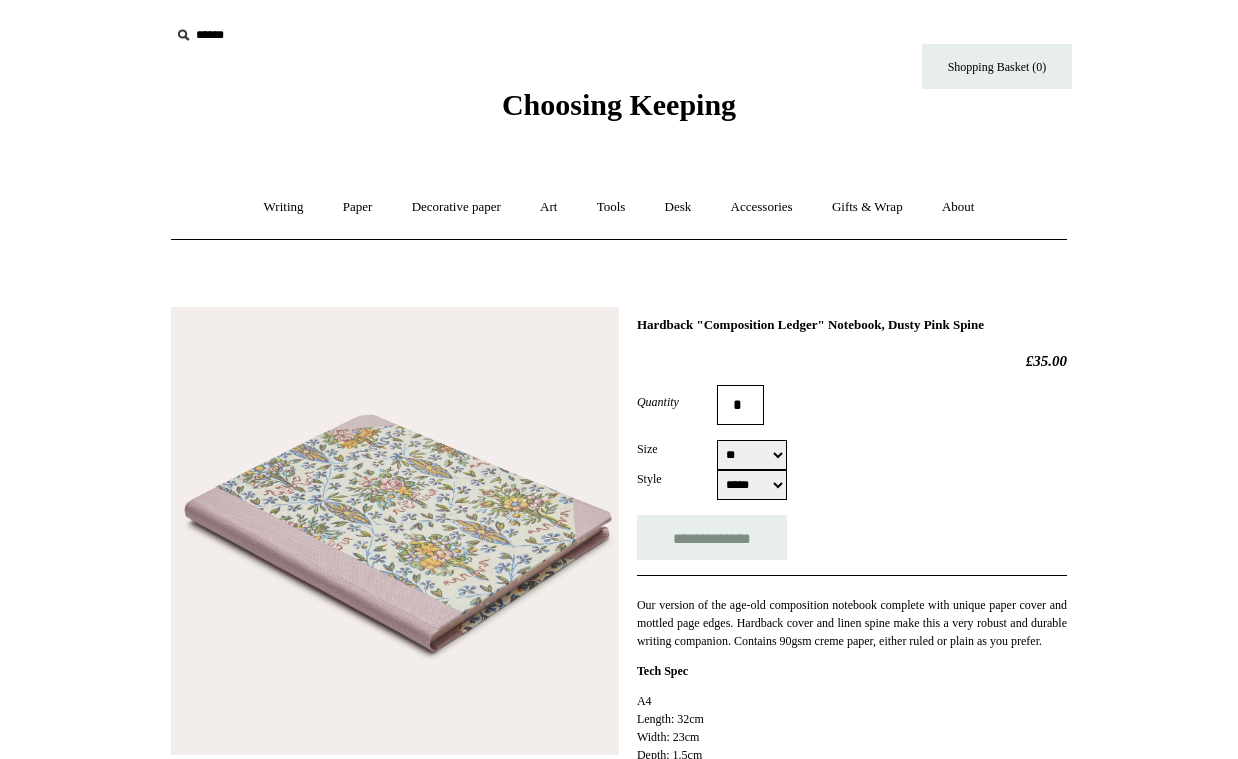 select on "**" 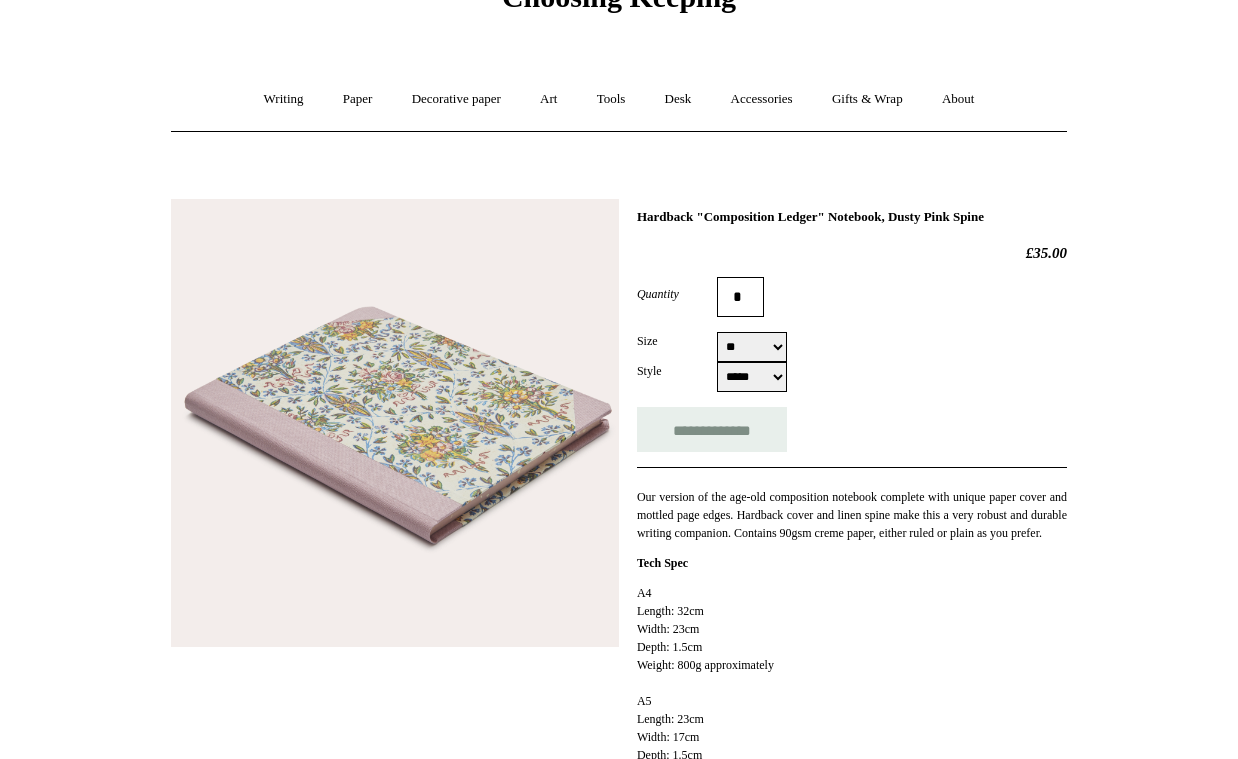 scroll, scrollTop: 152, scrollLeft: 0, axis: vertical 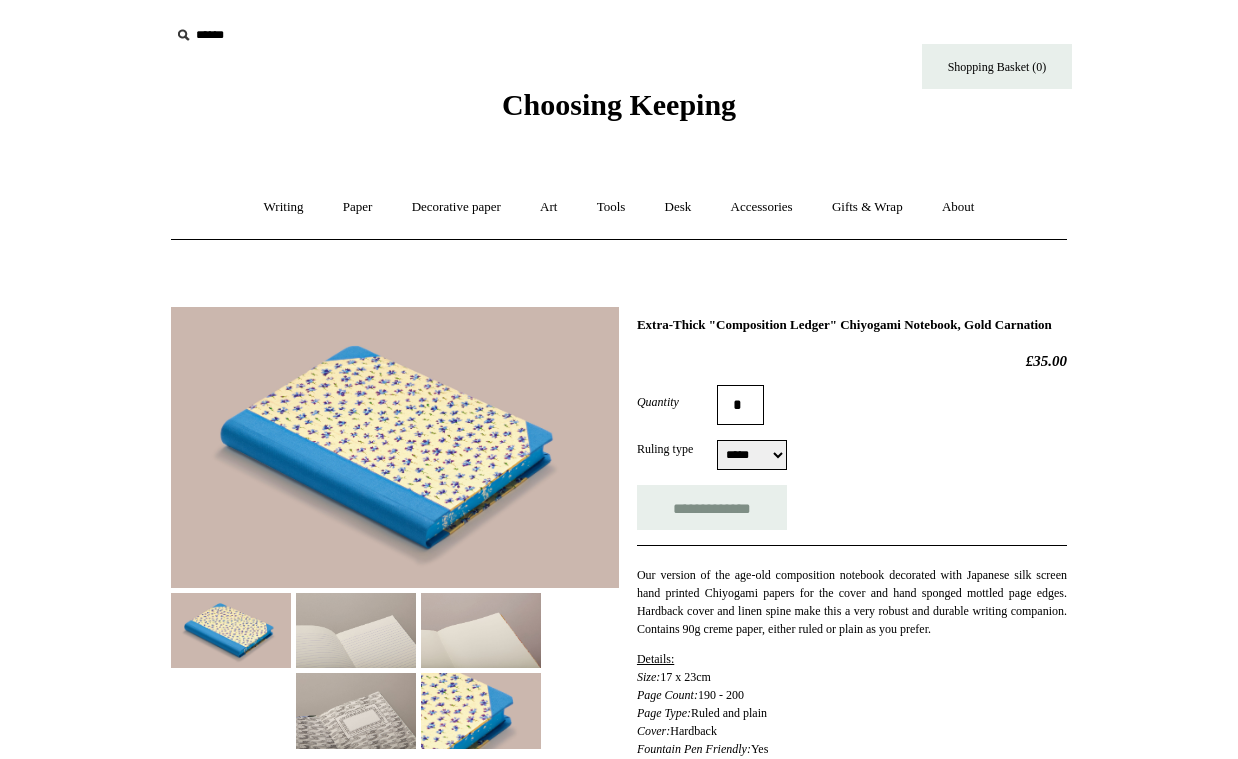 click at bounding box center (395, 447) 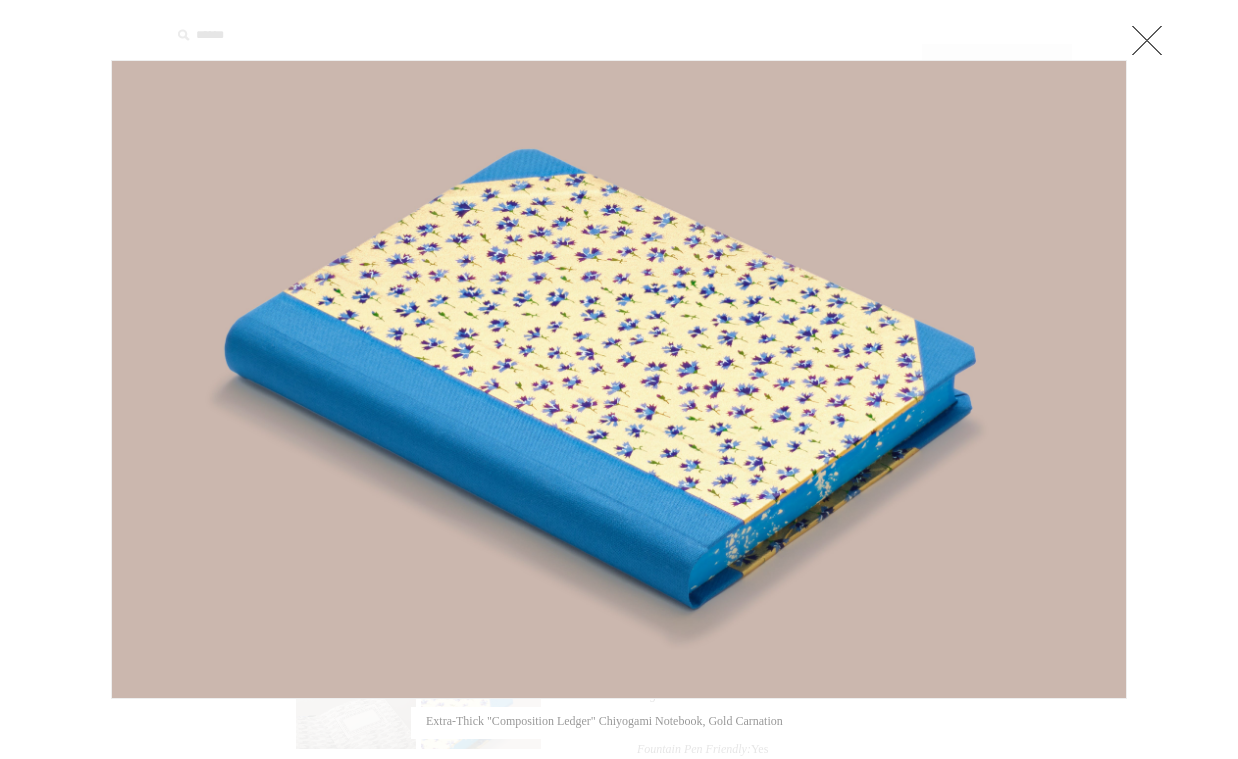 click at bounding box center [1147, 40] 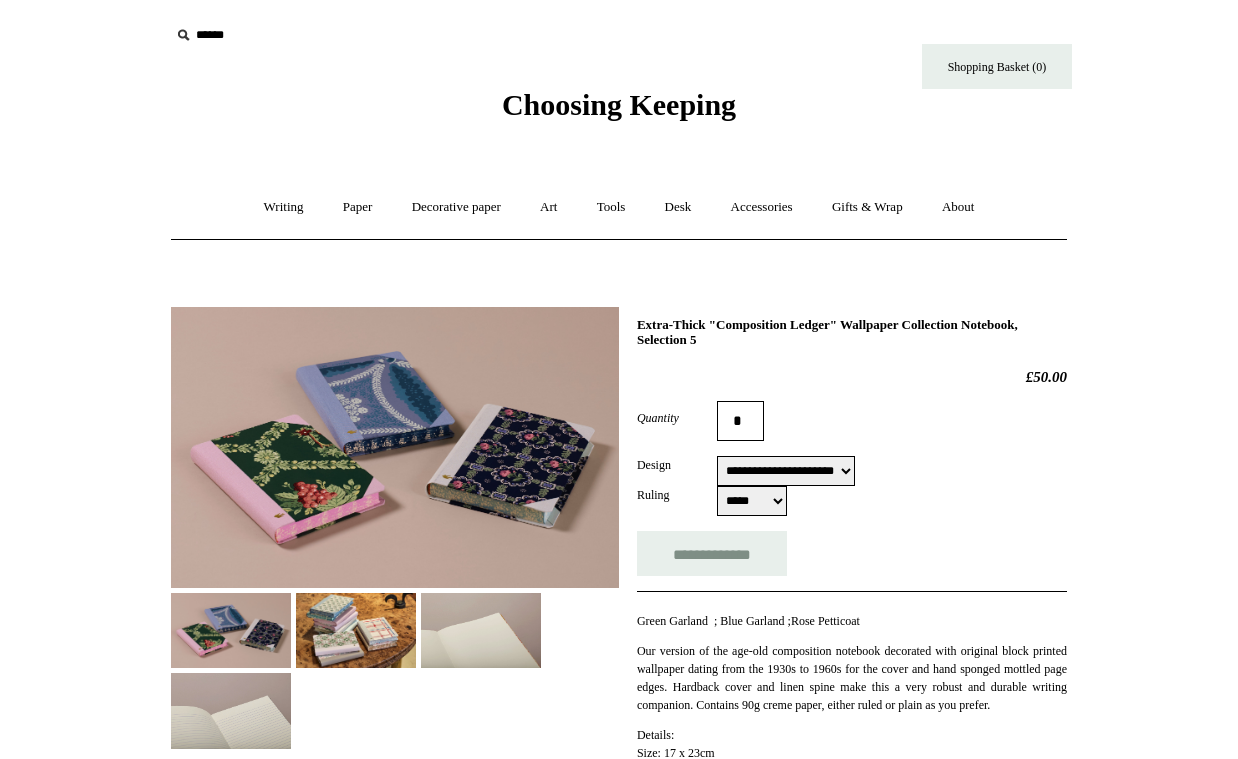 select on "**********" 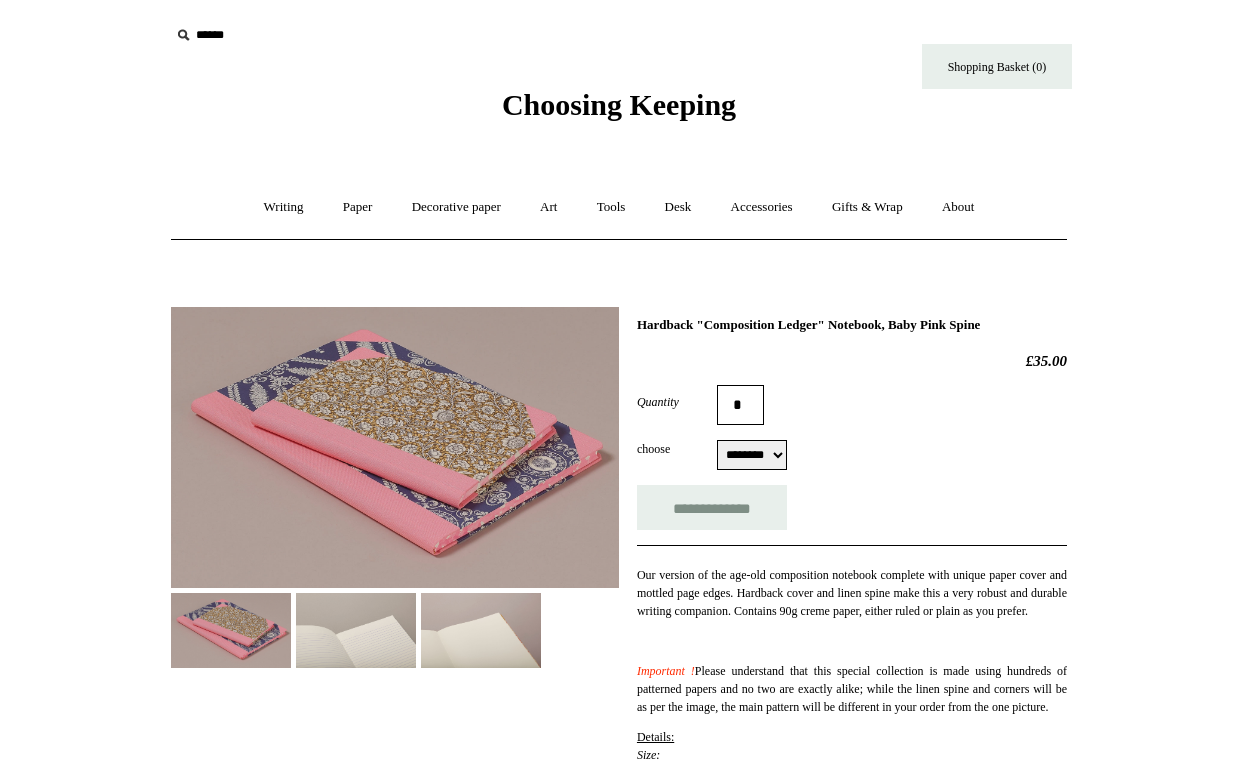scroll, scrollTop: 0, scrollLeft: 0, axis: both 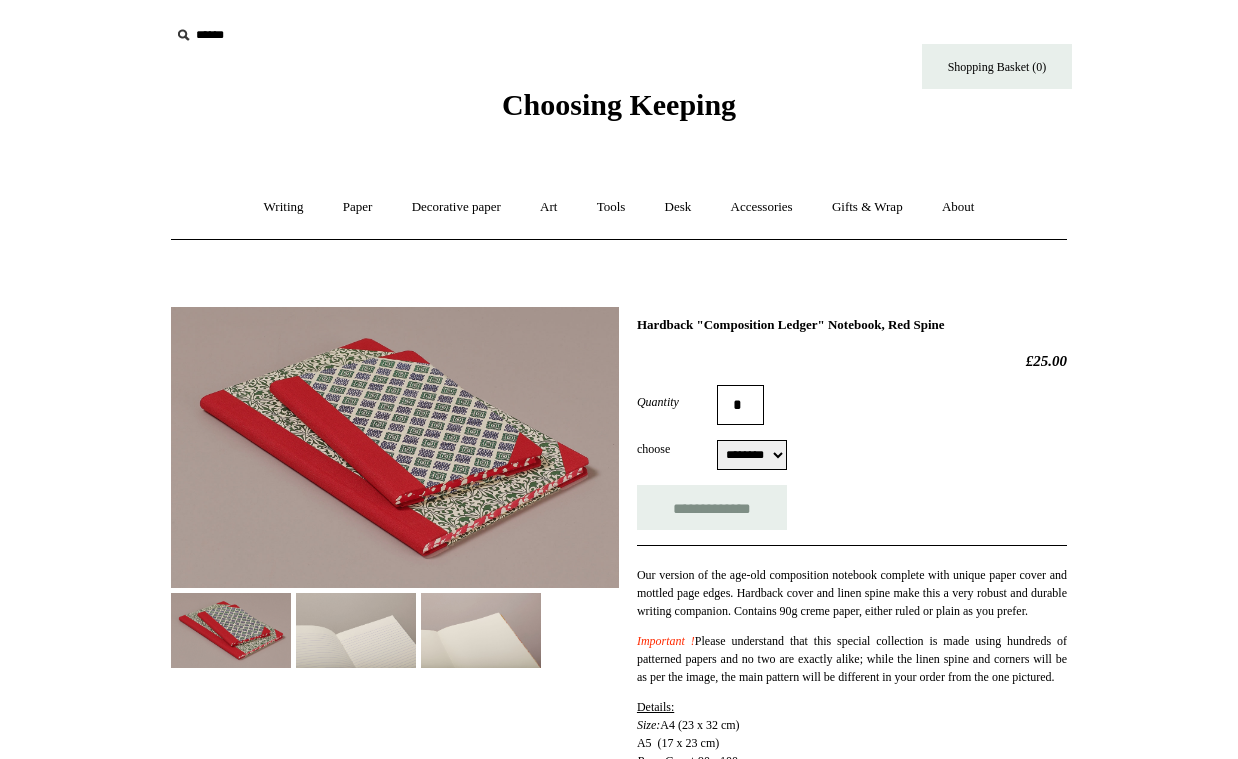 select on "********" 